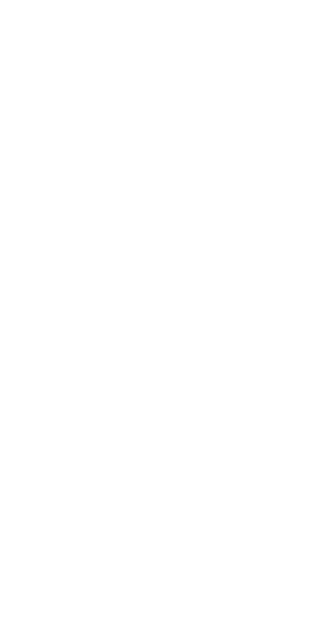 scroll, scrollTop: 0, scrollLeft: 0, axis: both 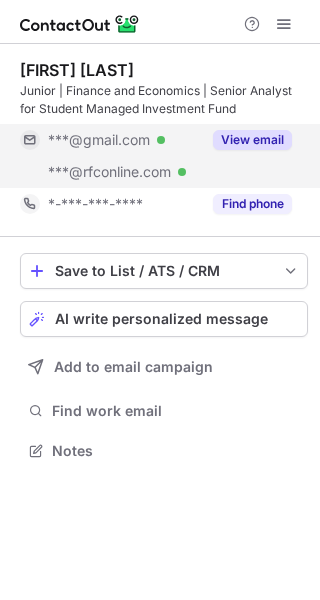 click on "View email" at bounding box center [252, 140] 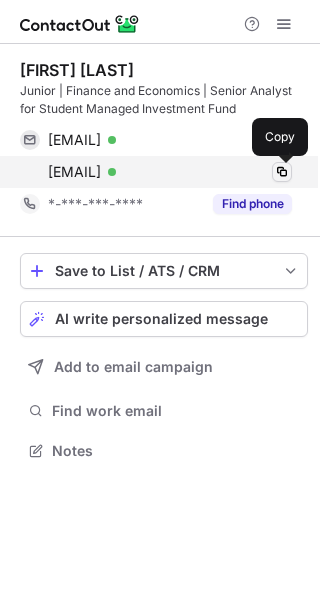 click at bounding box center [282, 172] 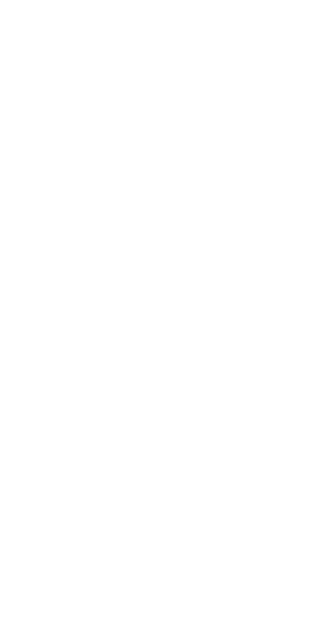 scroll, scrollTop: 0, scrollLeft: 0, axis: both 